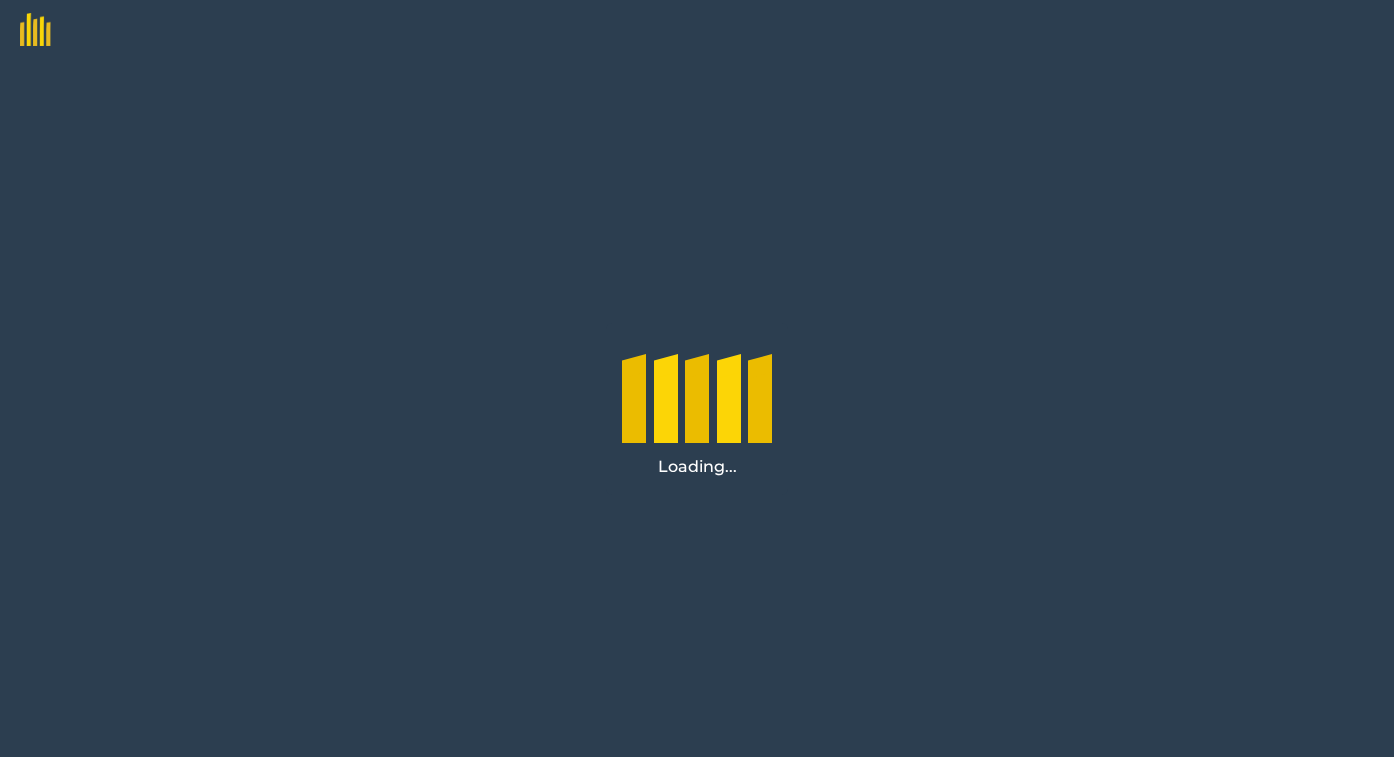 scroll, scrollTop: 0, scrollLeft: 0, axis: both 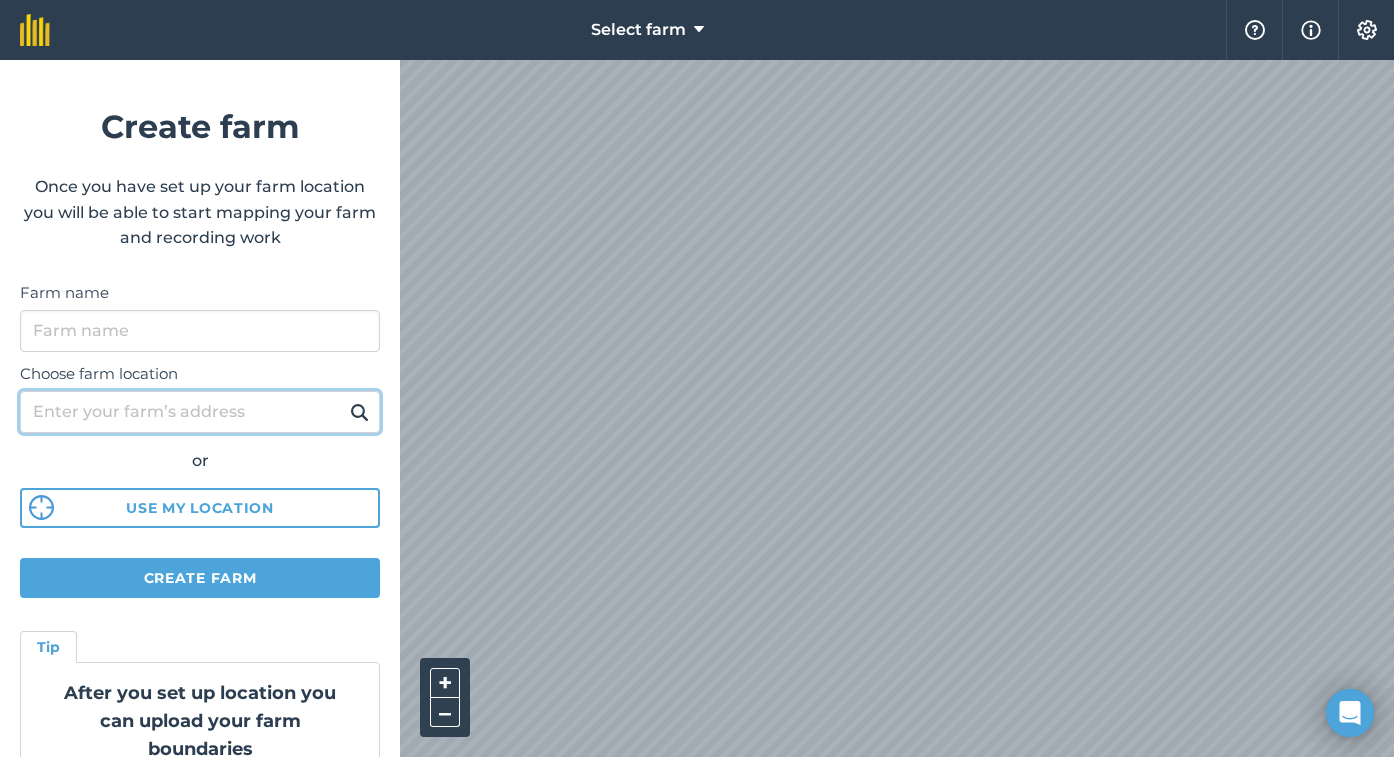 click on "Choose farm location" at bounding box center (200, 412) 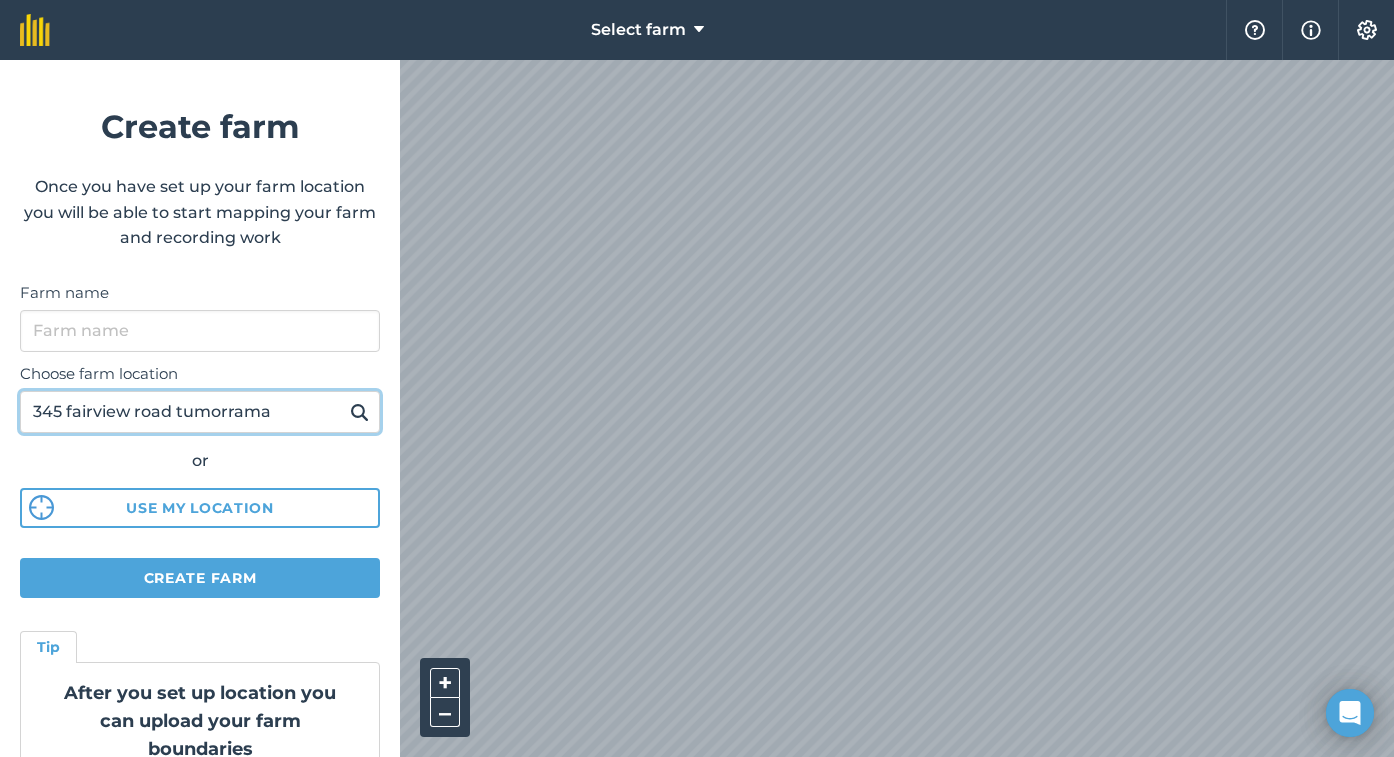 type on "345 fairview road tumorrama" 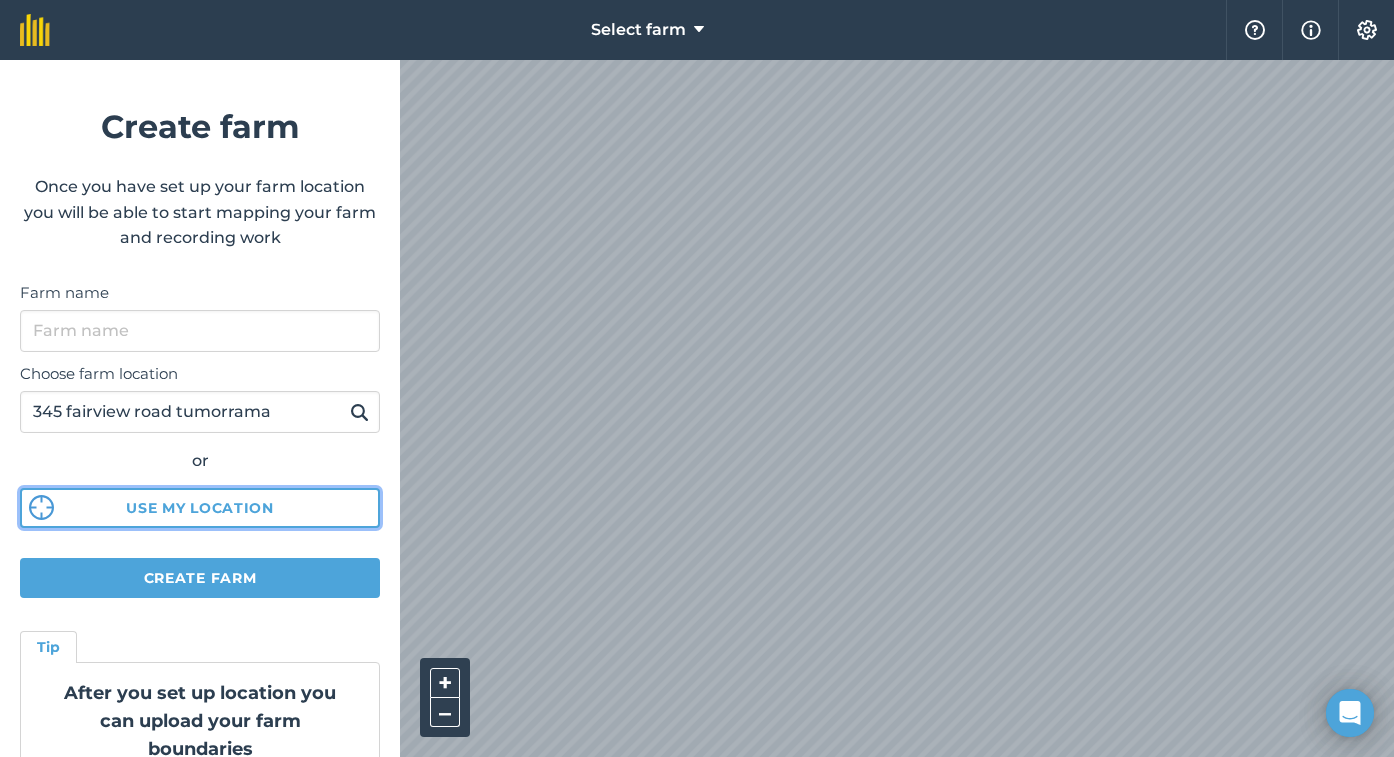 click on "Use my location" at bounding box center (200, 508) 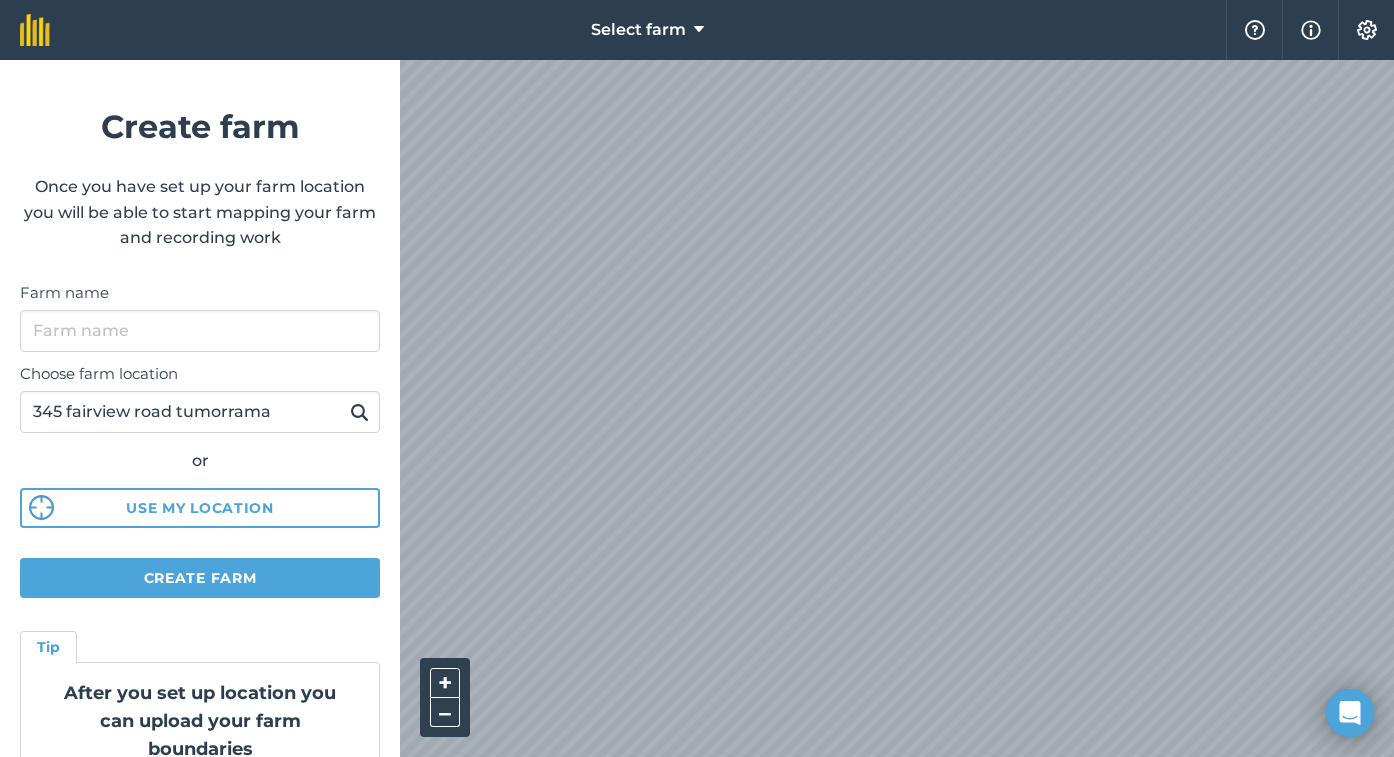 click on "Select farm Help Info Settings Create farm Once you have set up your farm location you will be able to start mapping your farm and recording work Farm name Choose farm location 345 fairview road tumorrama or   Use my location Create farm Tip After you set up location you can upload your farm boundaries Just go to  Settings > Connections + – Satellite (Azure)" at bounding box center (697, 378) 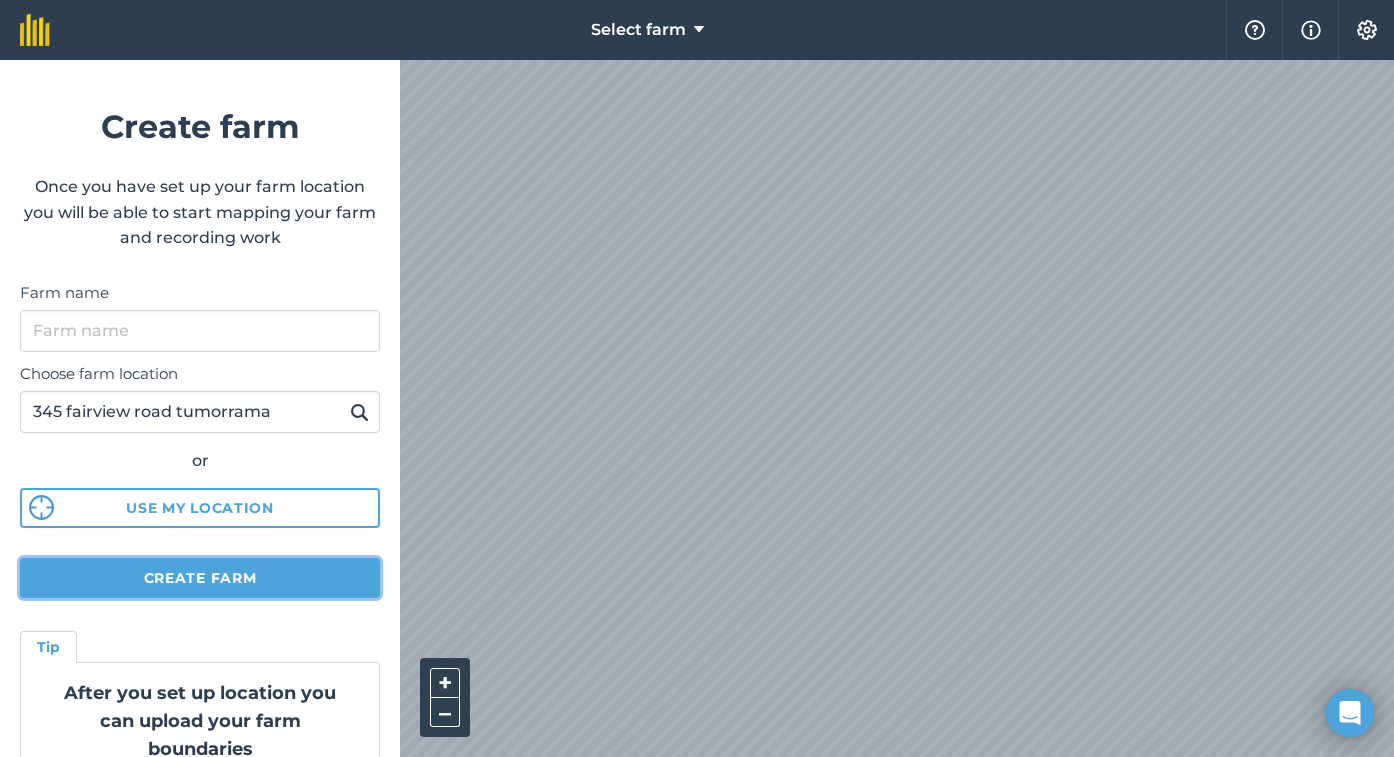 click on "Create farm" at bounding box center (200, 578) 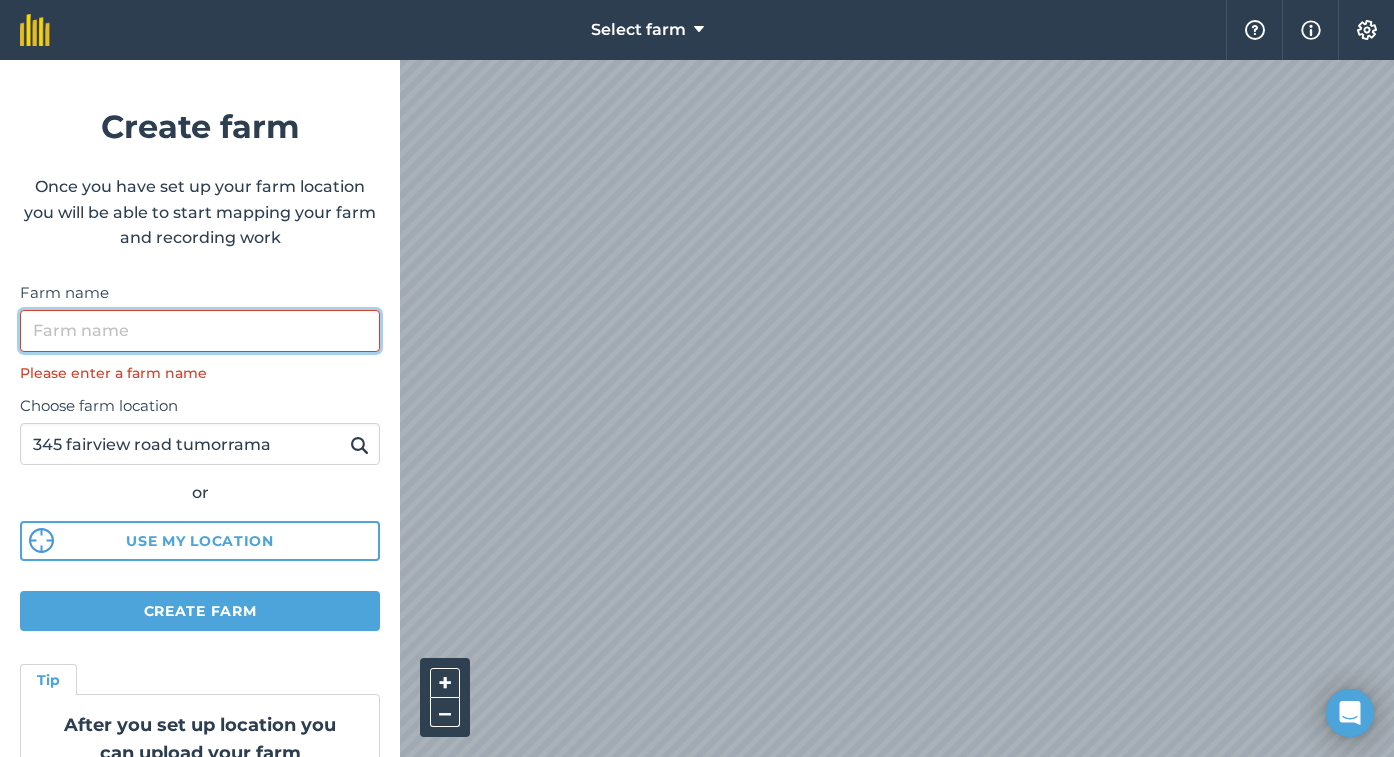 click on "Farm name" at bounding box center (200, 331) 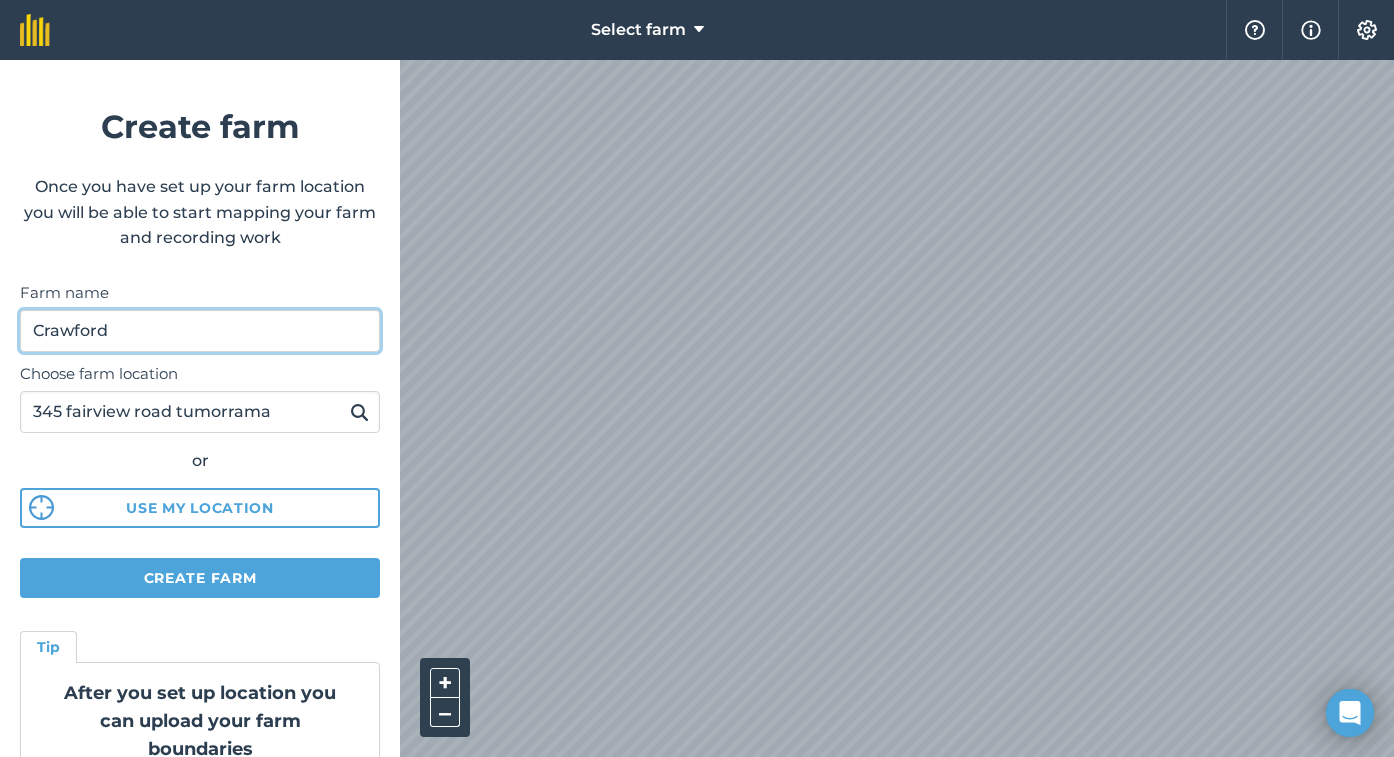 type on "Crawford" 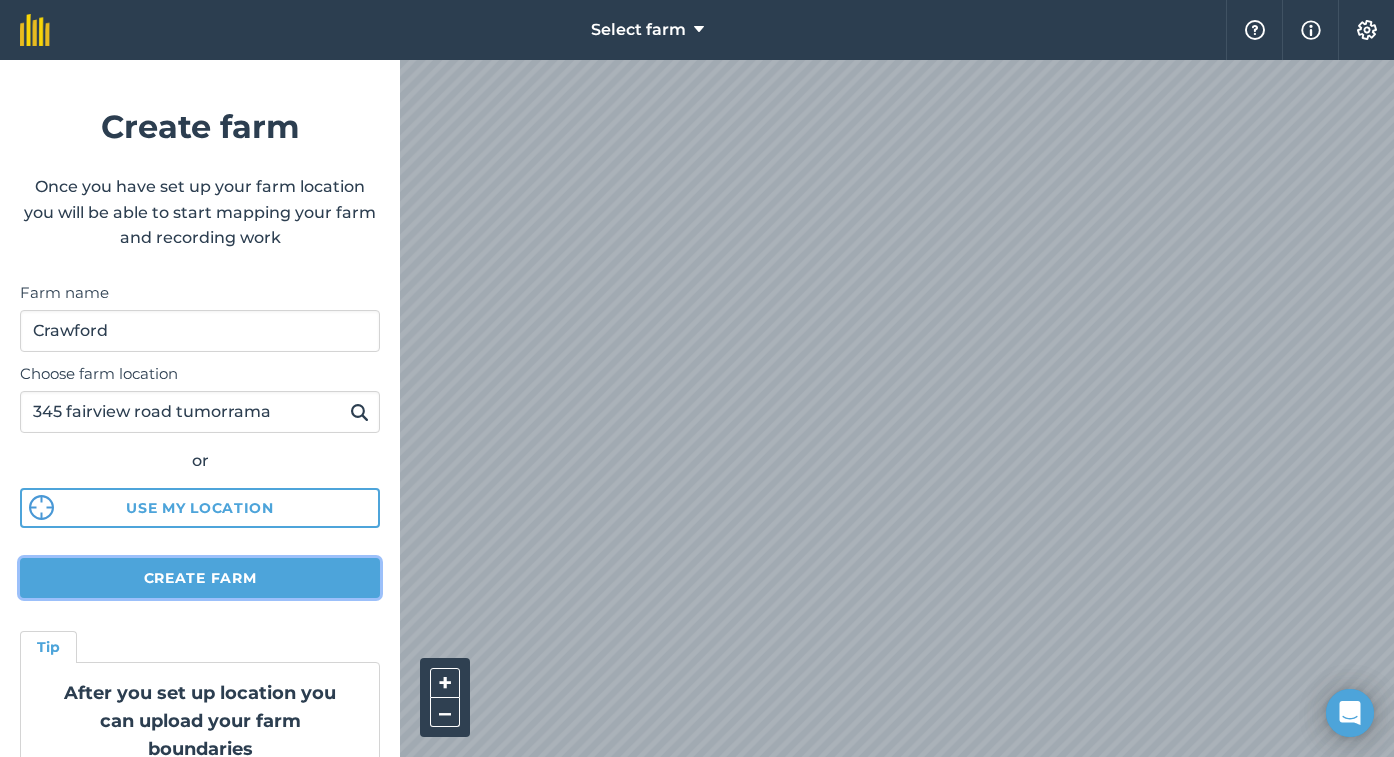 click on "Create farm" at bounding box center [200, 578] 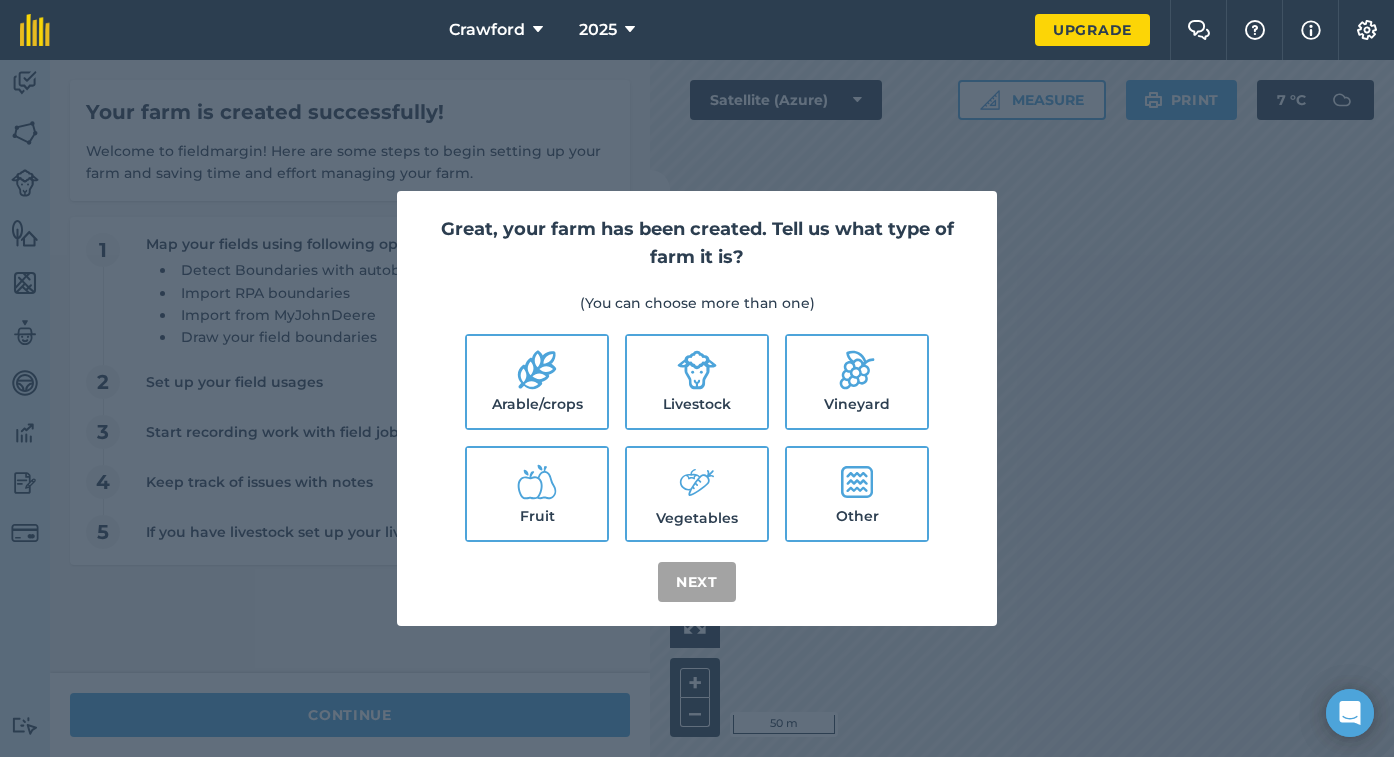 click on "Livestock" at bounding box center (697, 382) 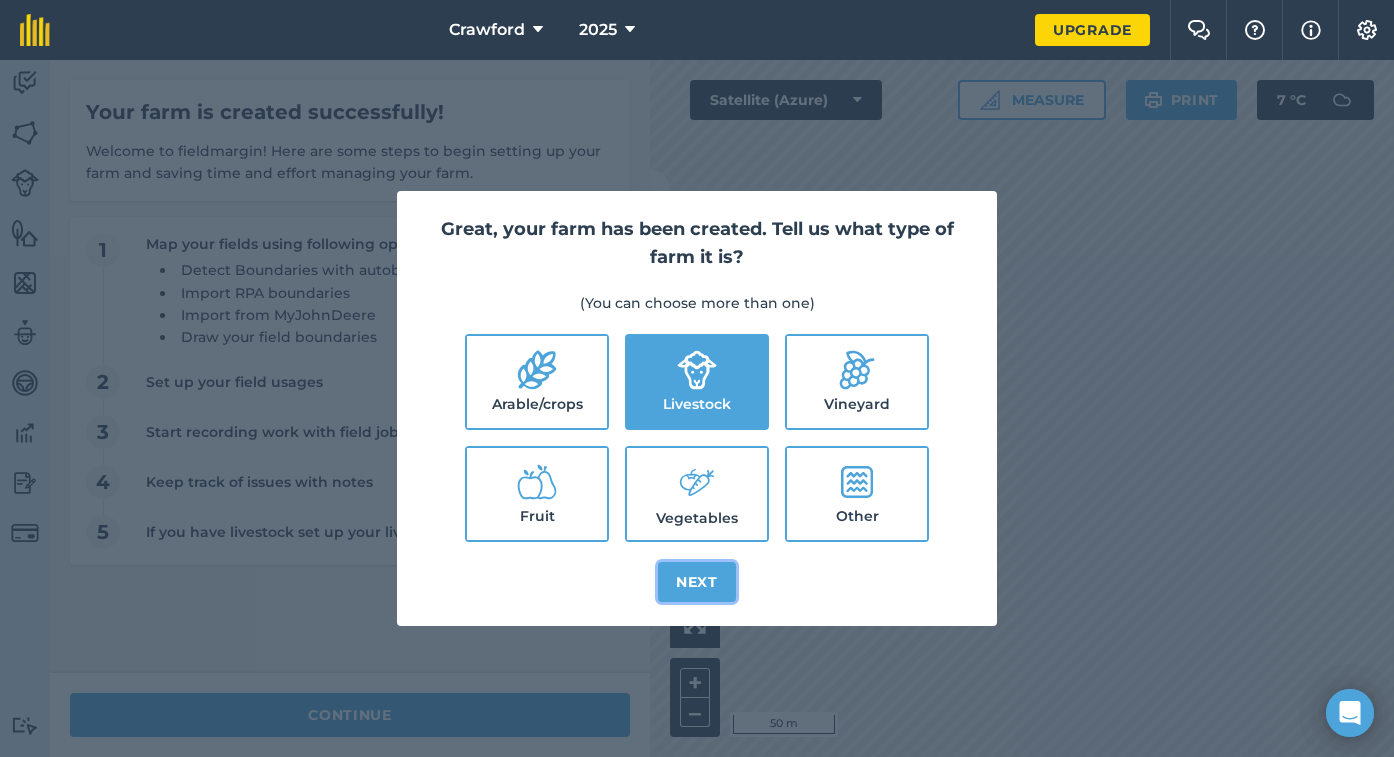 click on "Next" at bounding box center [697, 582] 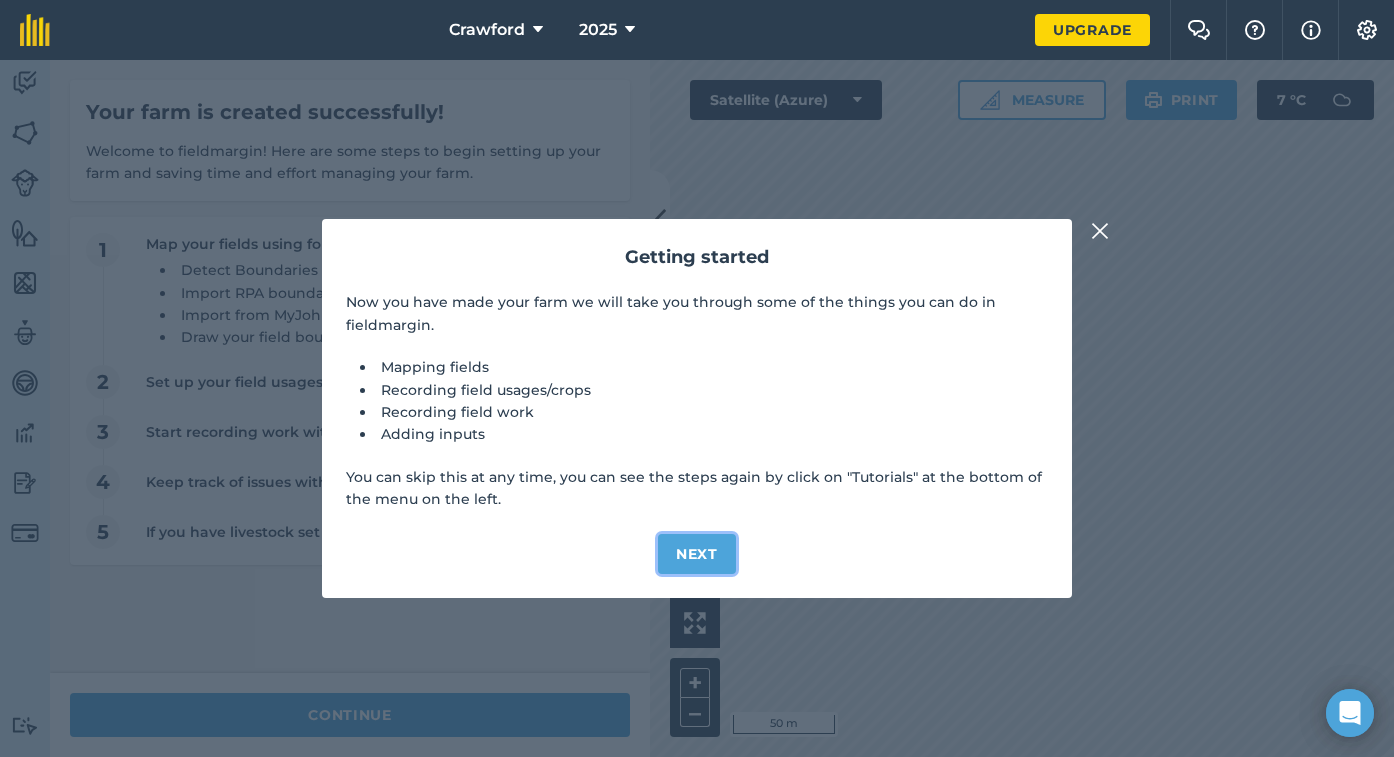 click on "Next" at bounding box center [697, 554] 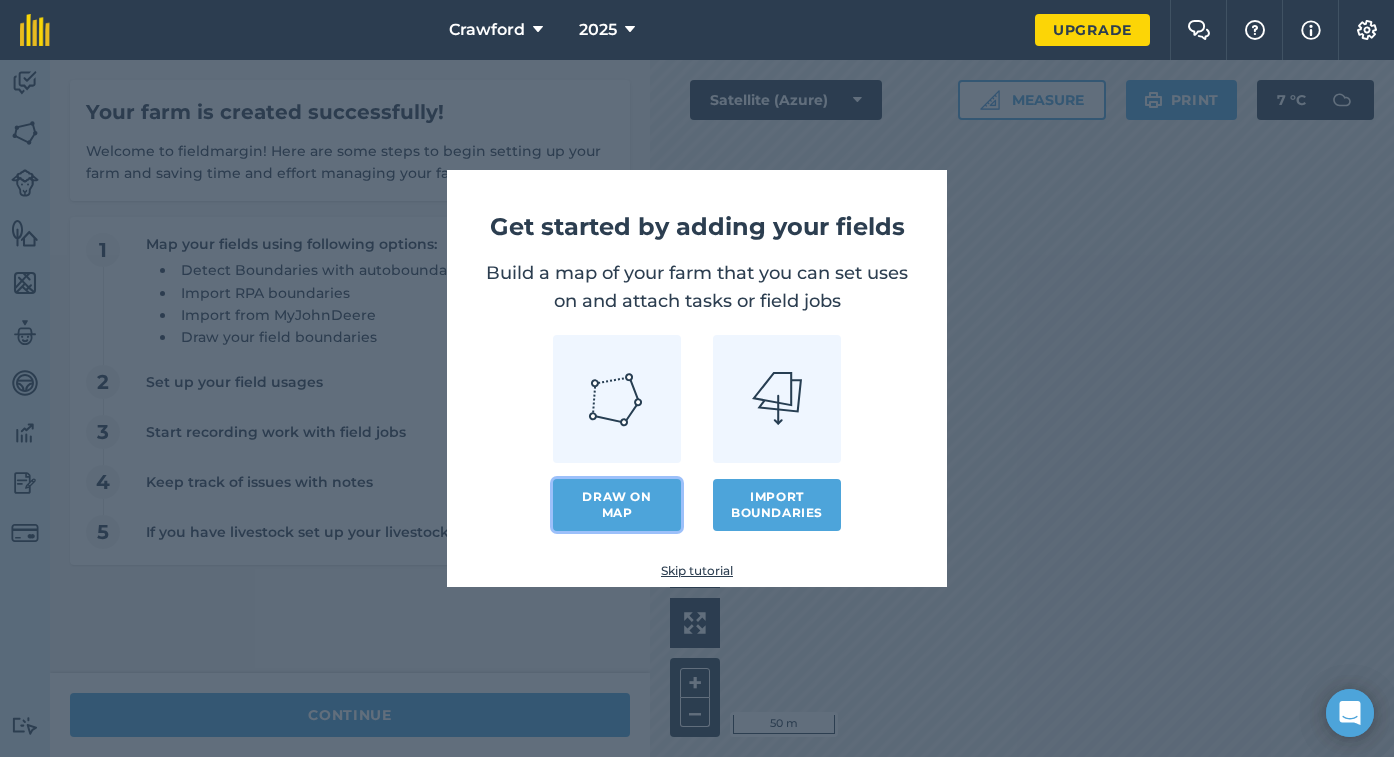 click on "Draw on map" at bounding box center [617, 505] 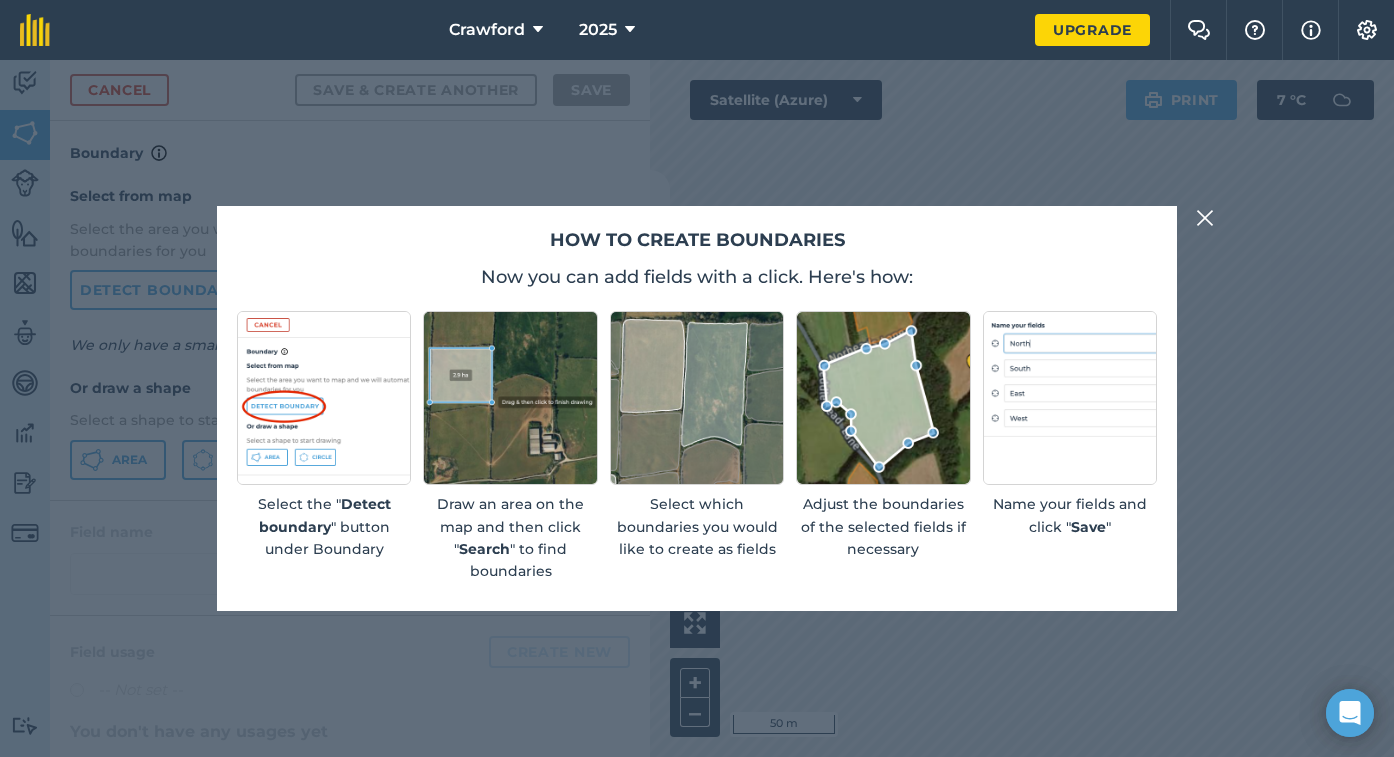 click at bounding box center [1205, 218] 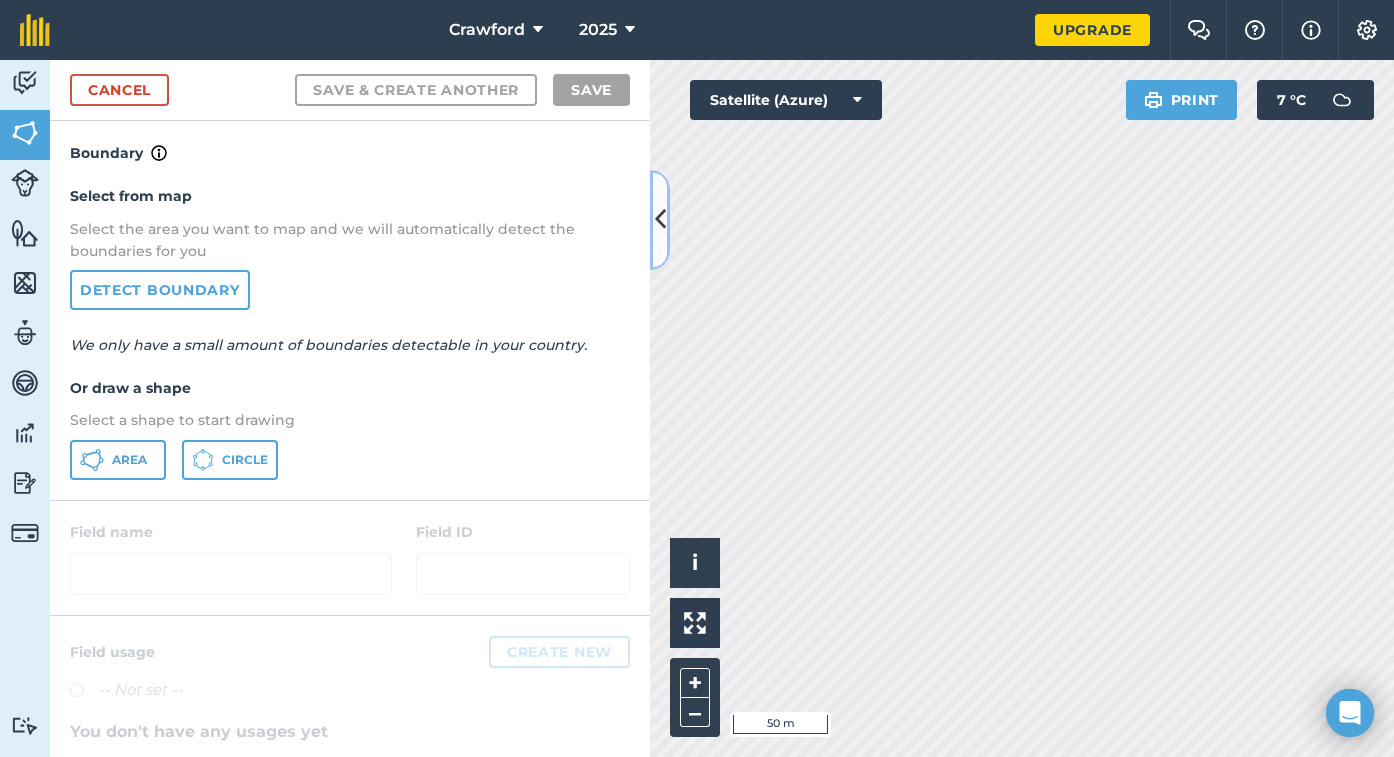 click at bounding box center (660, 220) 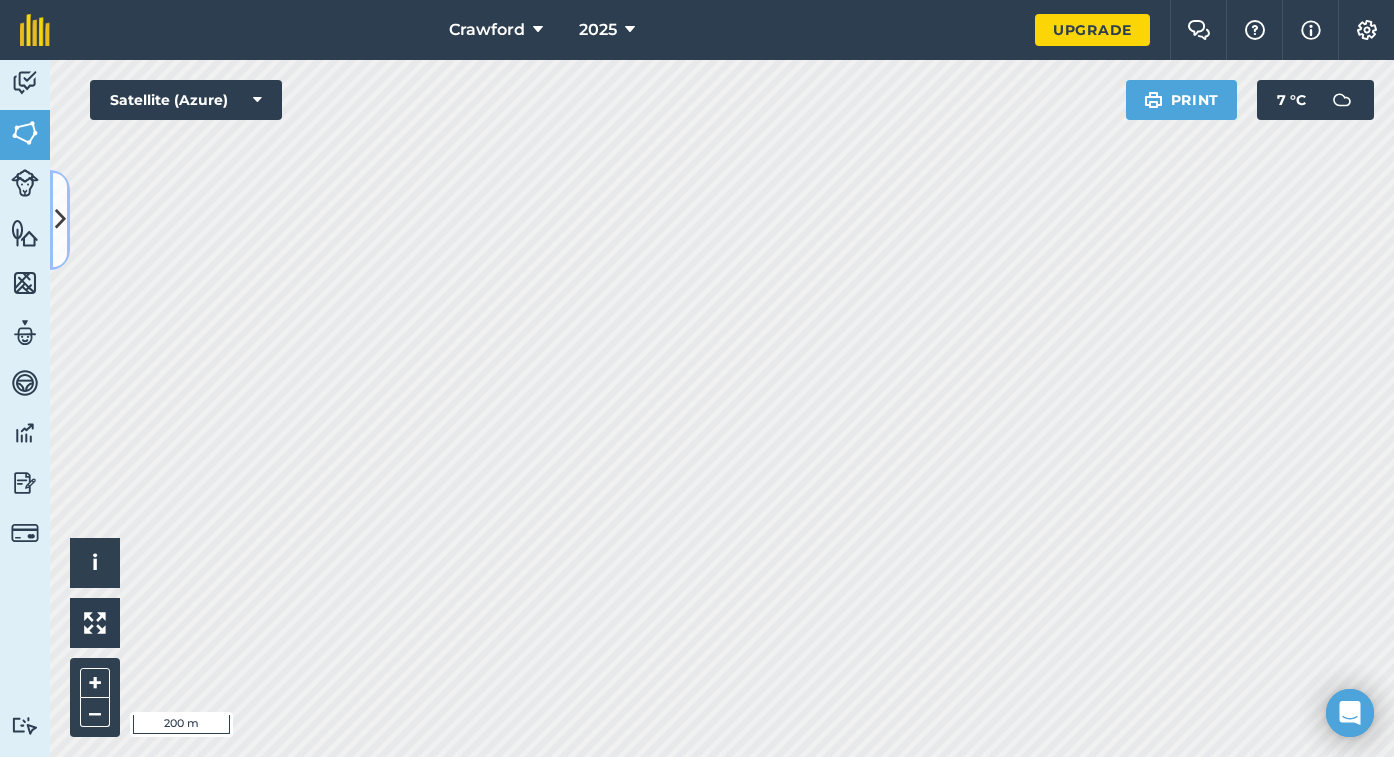 click at bounding box center (60, 219) 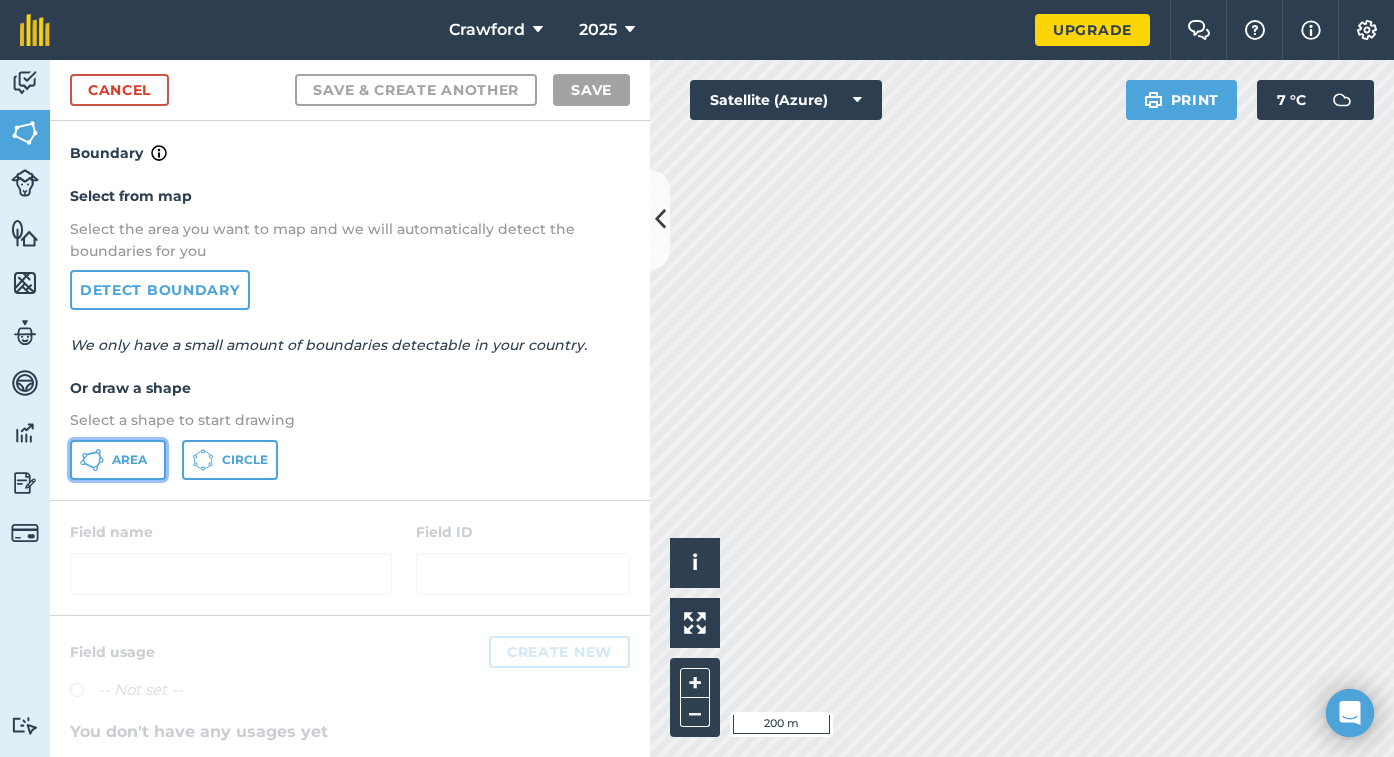 click on "Area" at bounding box center [118, 460] 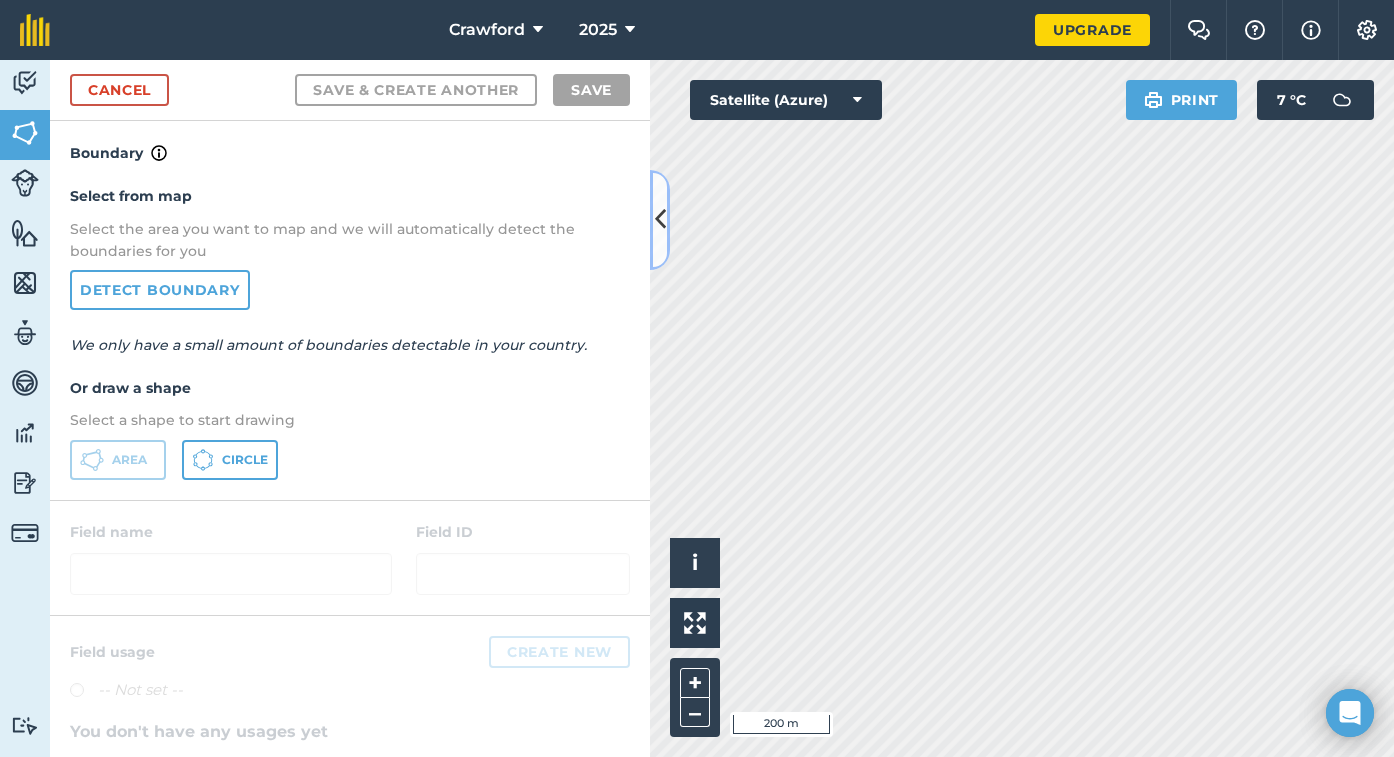 click at bounding box center (660, 219) 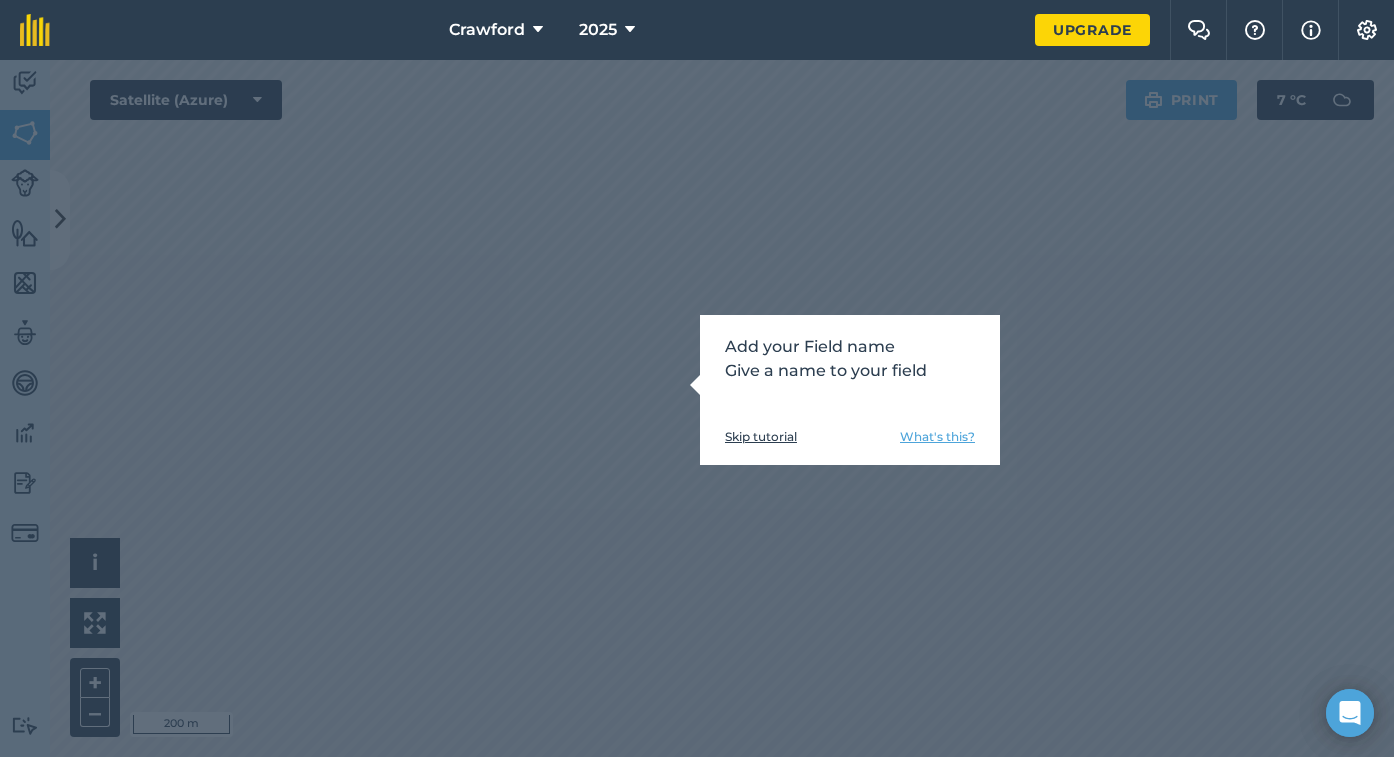 click on "Add your Field name Give a name to your field Skip tutorial What's this?" at bounding box center (697, 408) 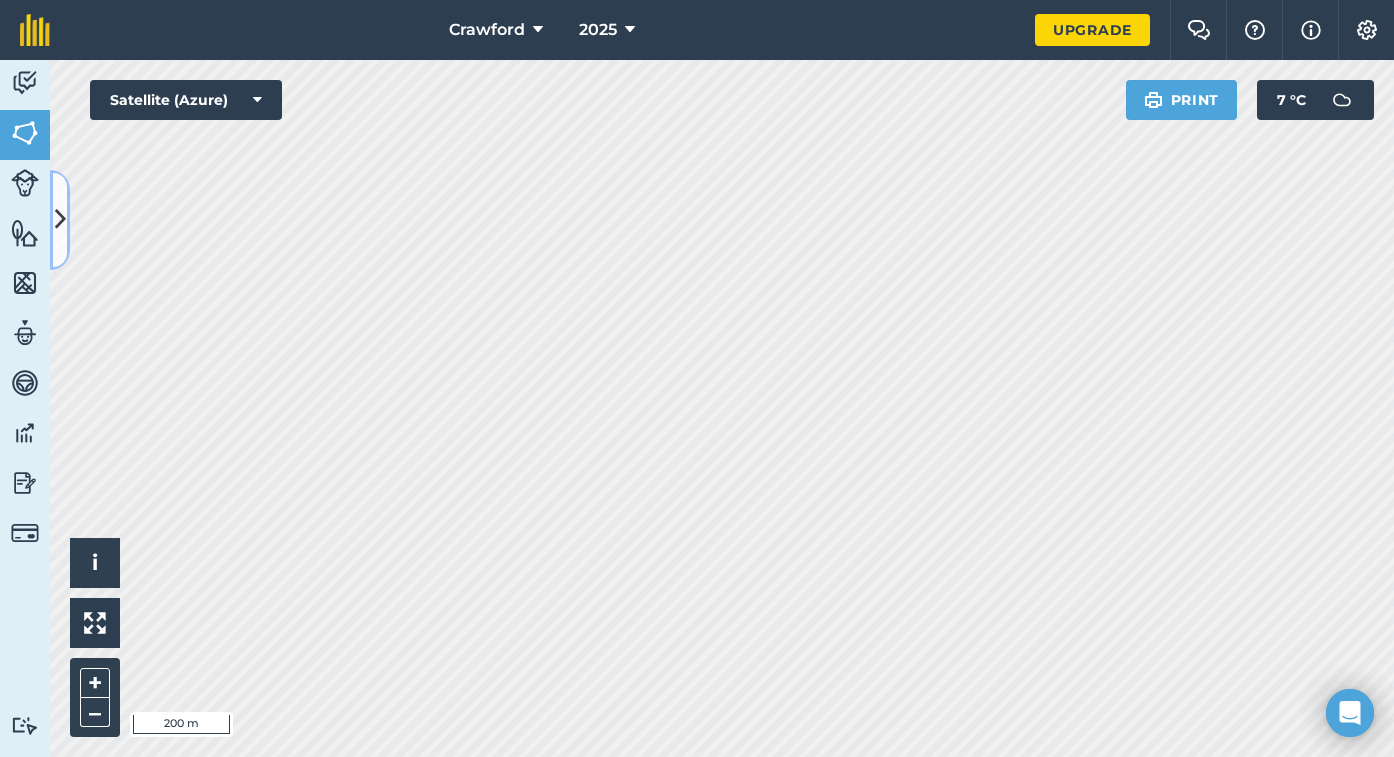 click at bounding box center [60, 219] 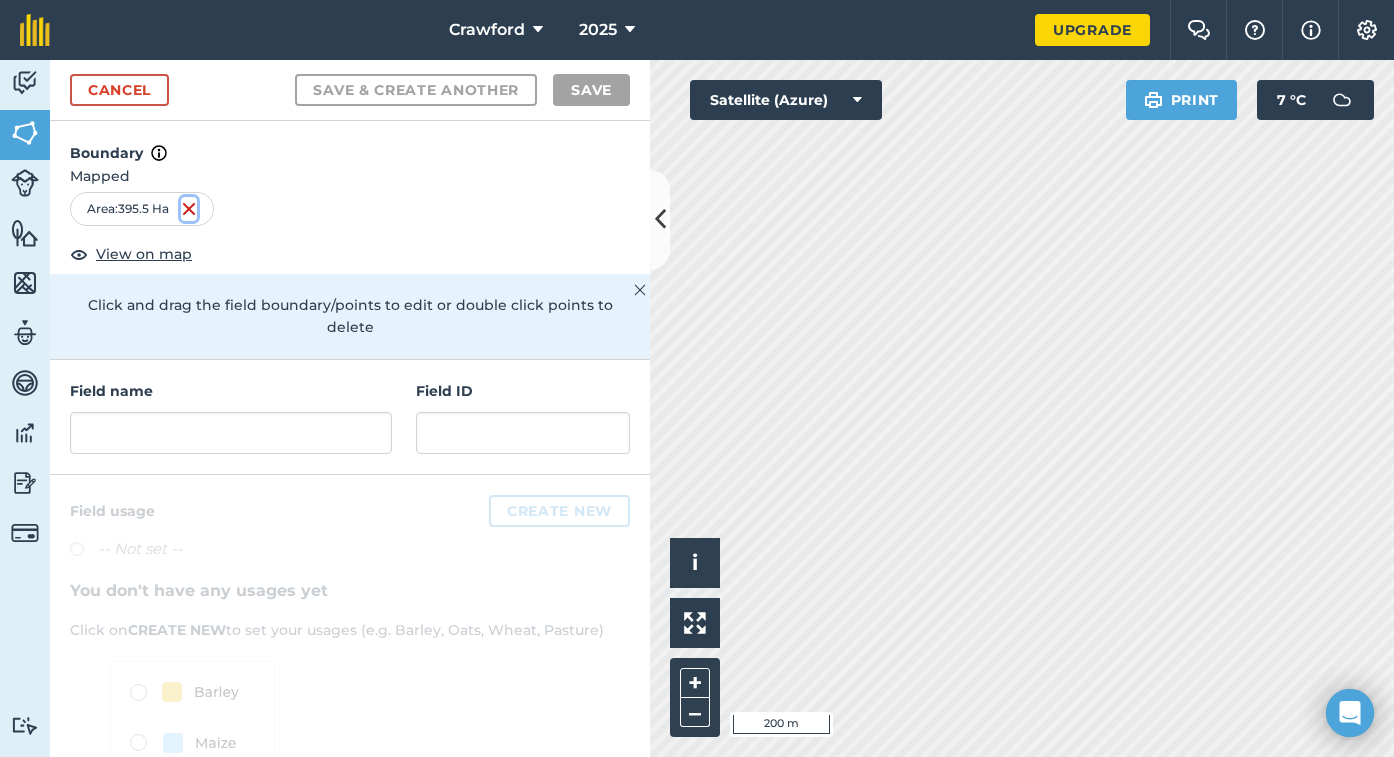 click at bounding box center [189, 209] 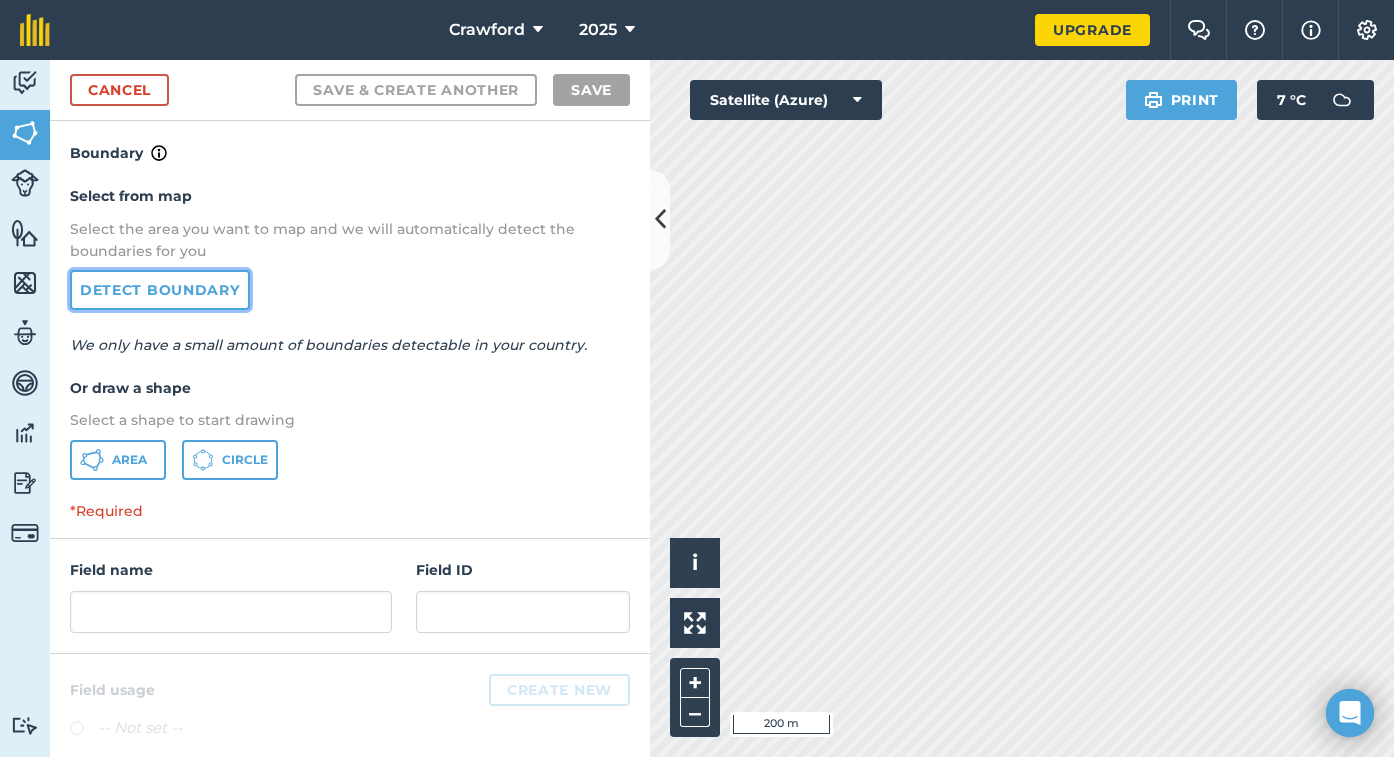 click on "Detect boundary" at bounding box center (160, 290) 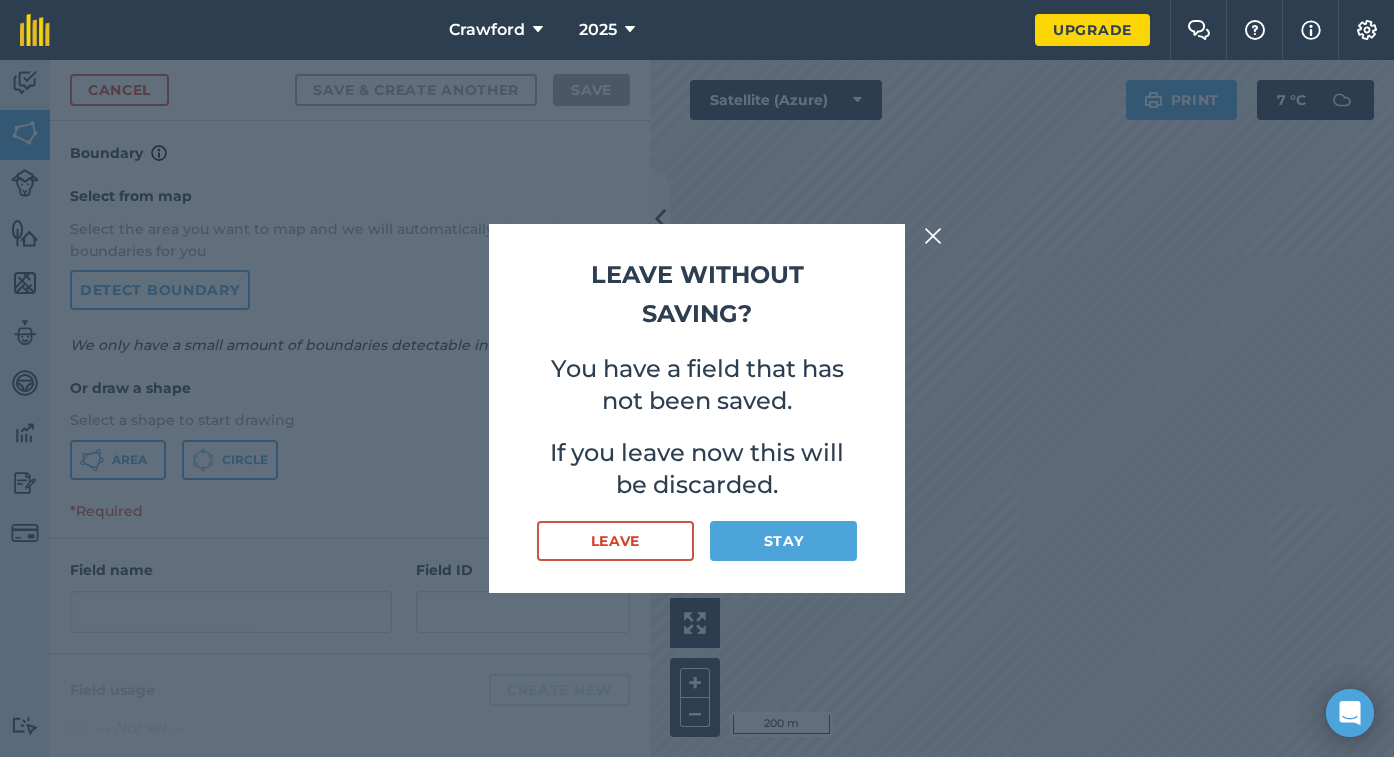 click at bounding box center [933, 236] 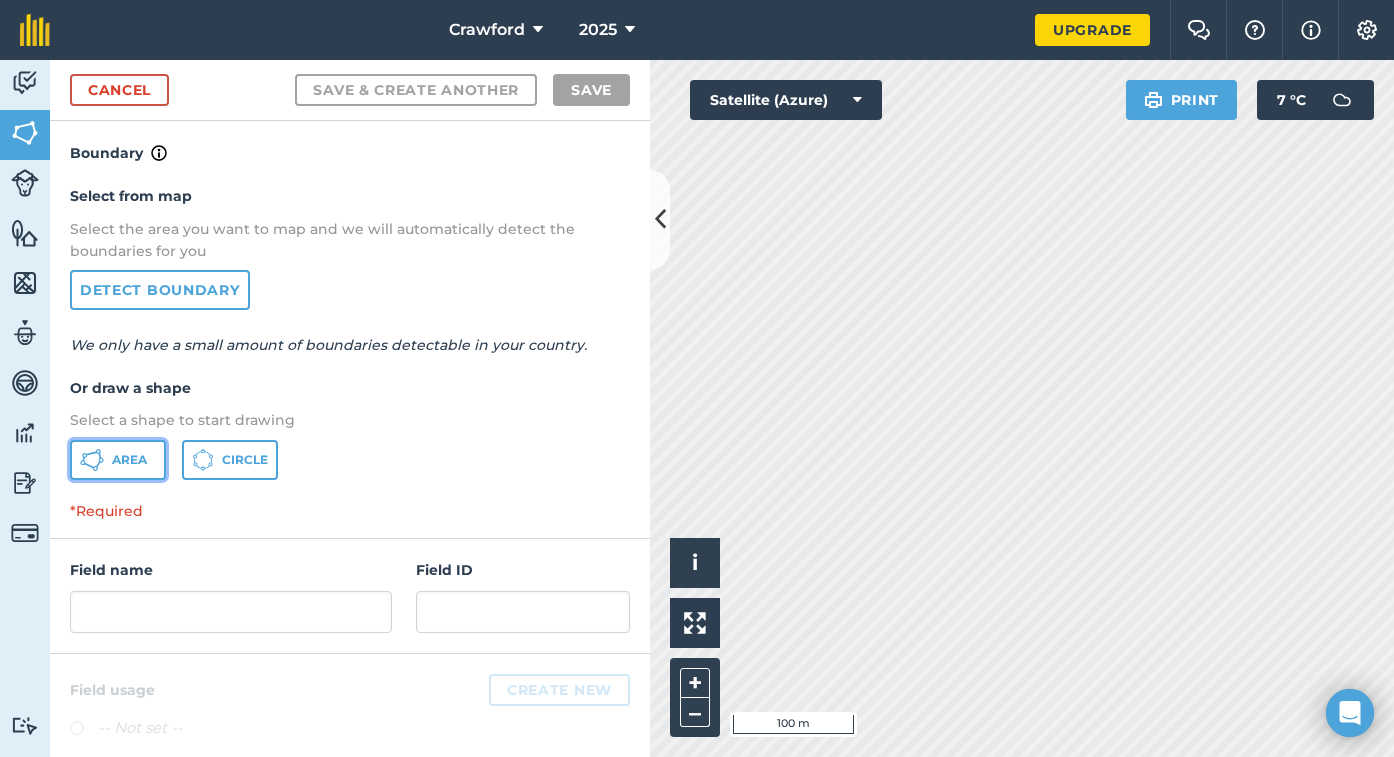 click on "Area" at bounding box center (129, 460) 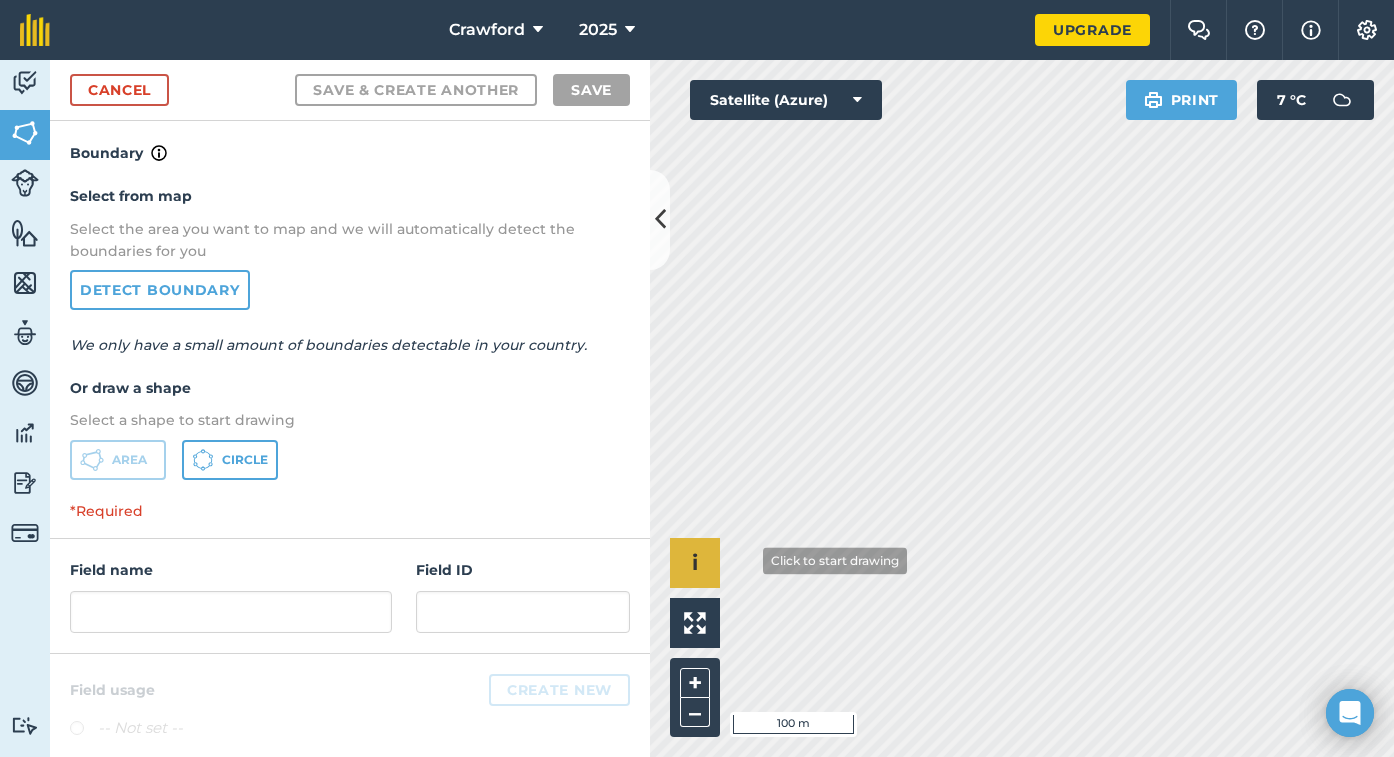 click on "Click to start drawing i © 2025 TomTom, Microsoft 100 m + –" at bounding box center (1022, 408) 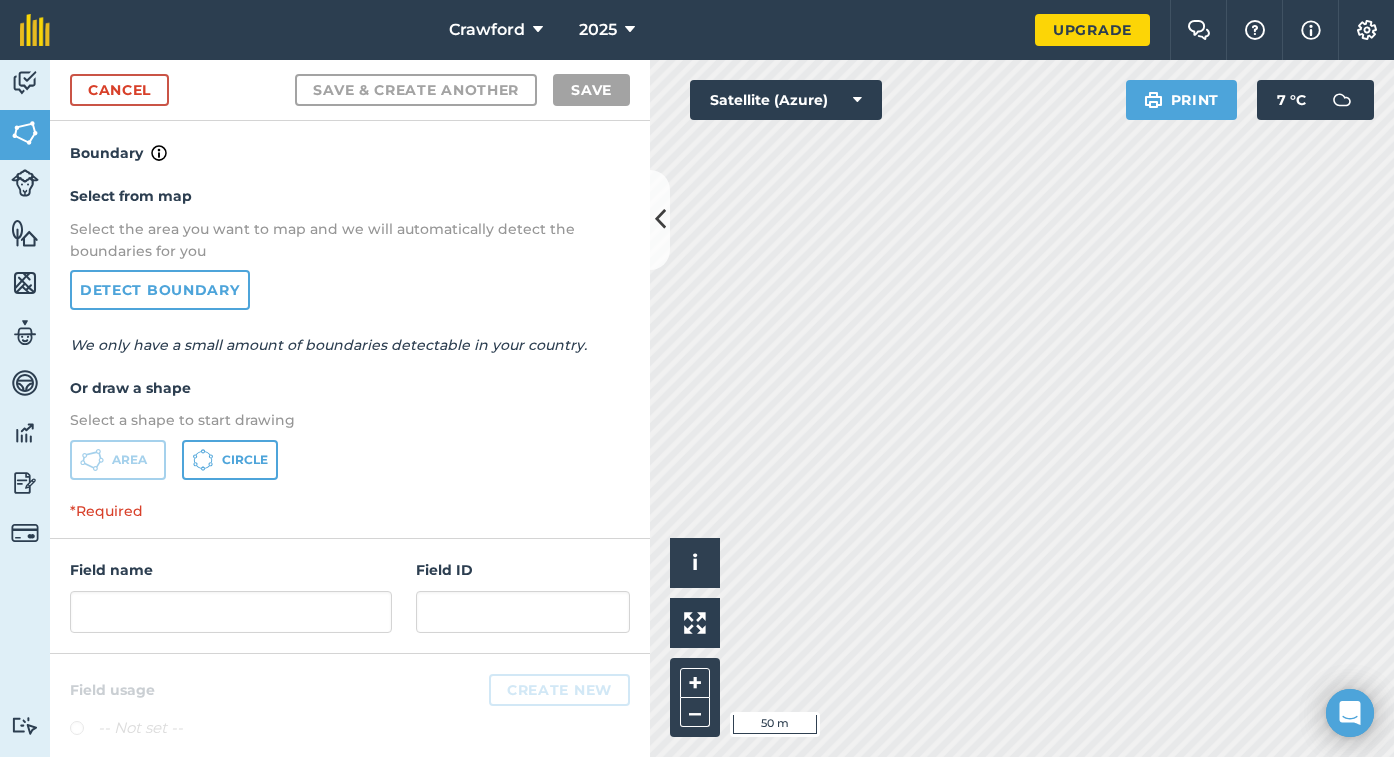 click on "Crawford 2025 Upgrade Farm Chat Help Info Settings Map printing is not available on our free plan Please upgrade to our Essentials, Plus or Pro plan to access this feature. Activity Fields Livestock Features Maps Team Vehicles Data Reporting Billing Tutorials Tutorials Cancel Save & Create Another Save Boundary   Select from map Select the area you want to map and we will automatically detect the boundaries for you Detect boundary We only have a small amount of boundaries detectable in your country. Or draw a shape Select a shape to start drawing Area Circle *Required Field name Field ID Field usage   Create new -- Not set -- You don't have any usages yet Click on  CREATE NEW  to set your usages (e.g. Barley, Oats, Wheat, Pasture) Click to start drawing i © 2025 TomTom, Microsoft 50 m + – Satellite (Azure) Print 7   ° C" at bounding box center [697, 378] 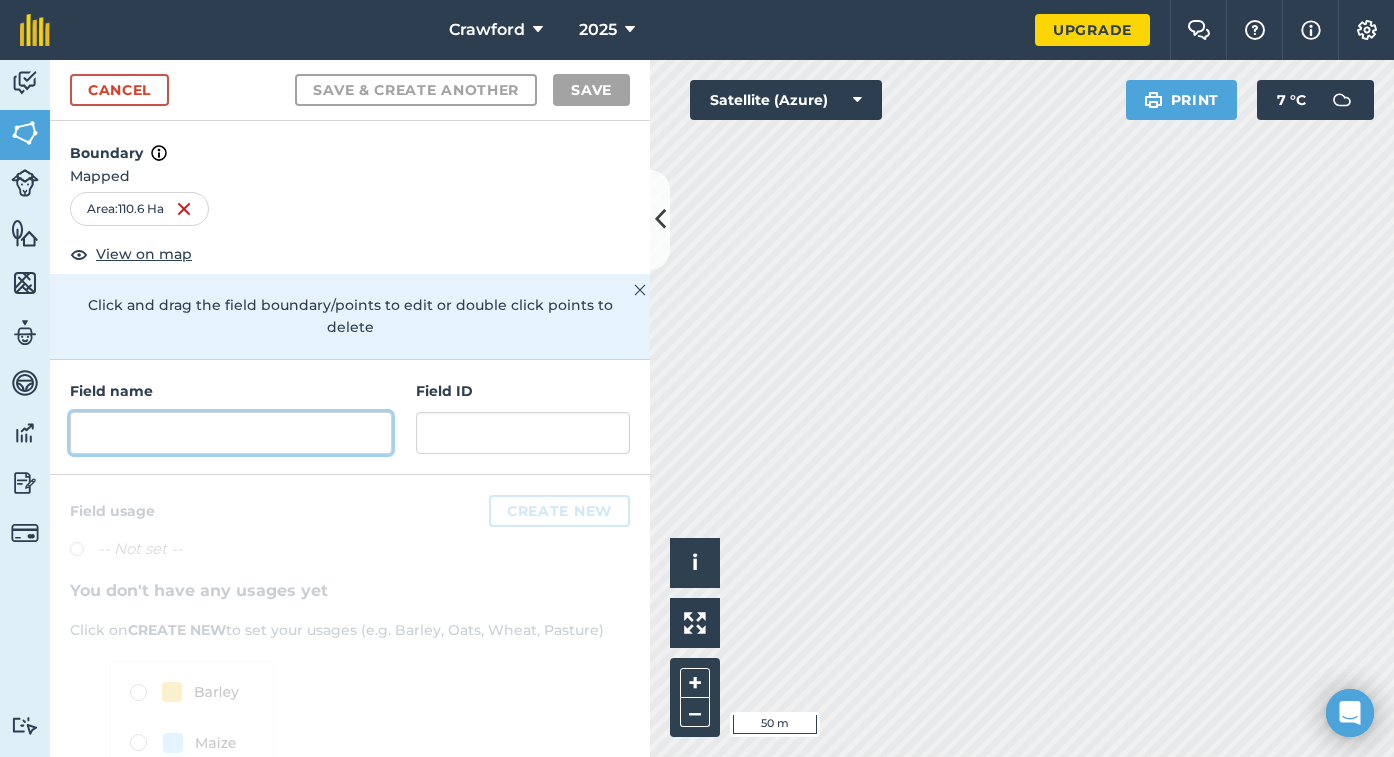 click at bounding box center (231, 433) 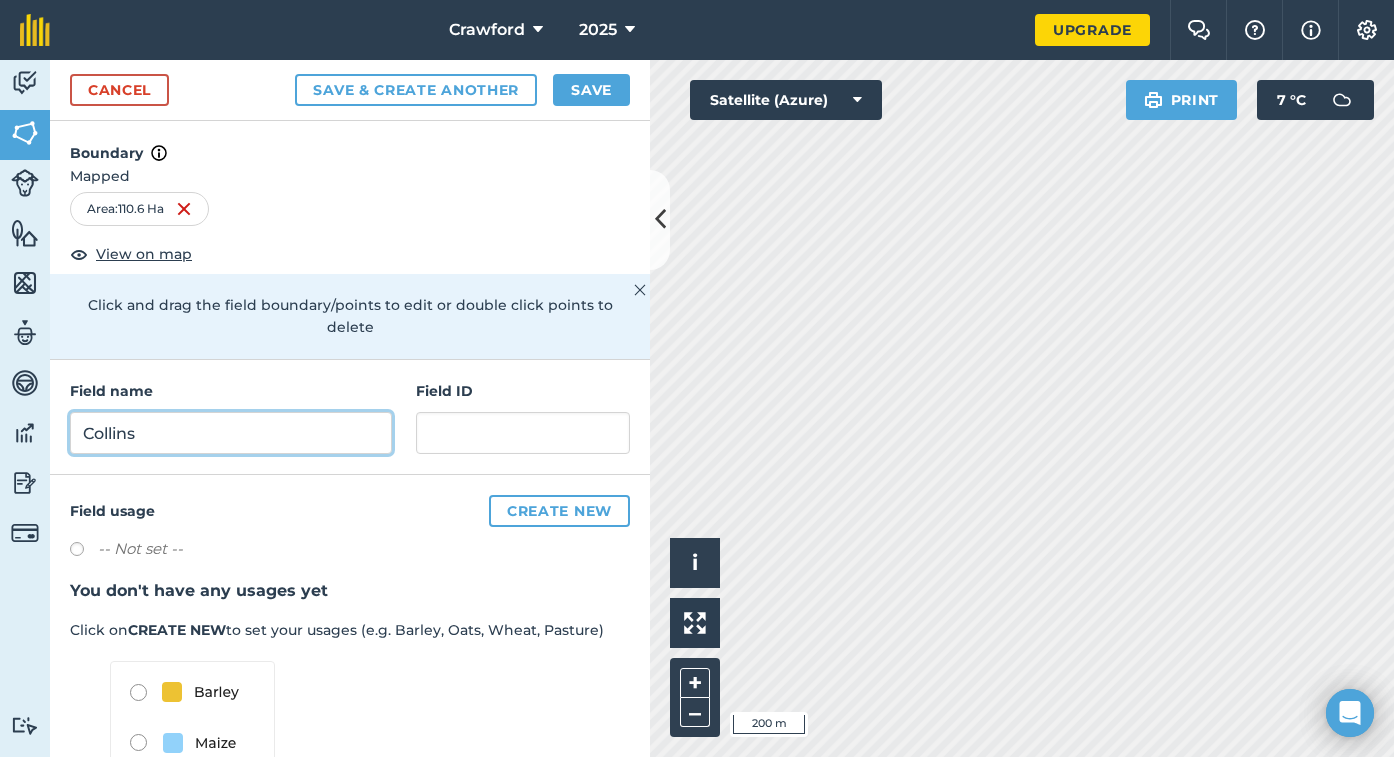 type on "Collins" 